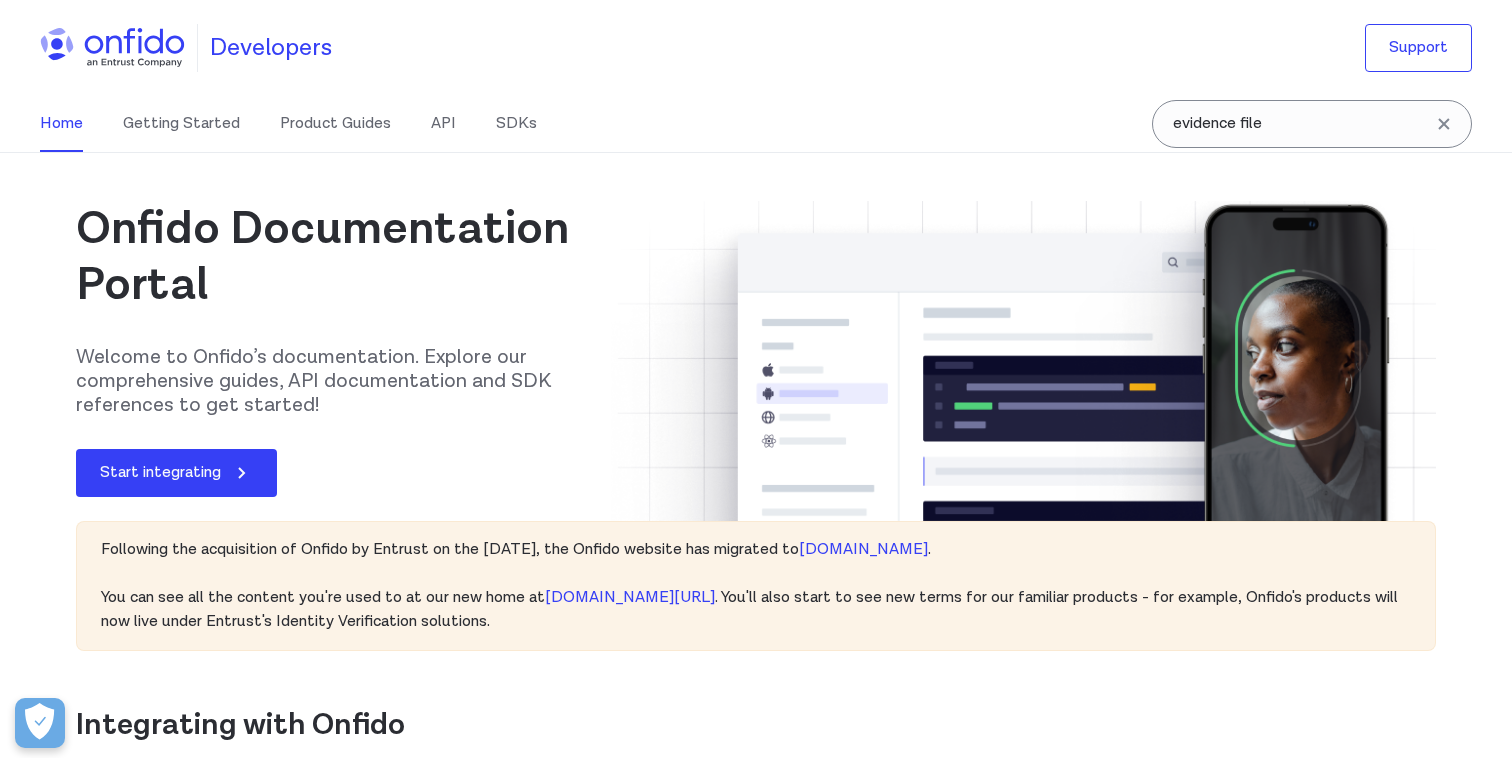 scroll, scrollTop: 0, scrollLeft: 0, axis: both 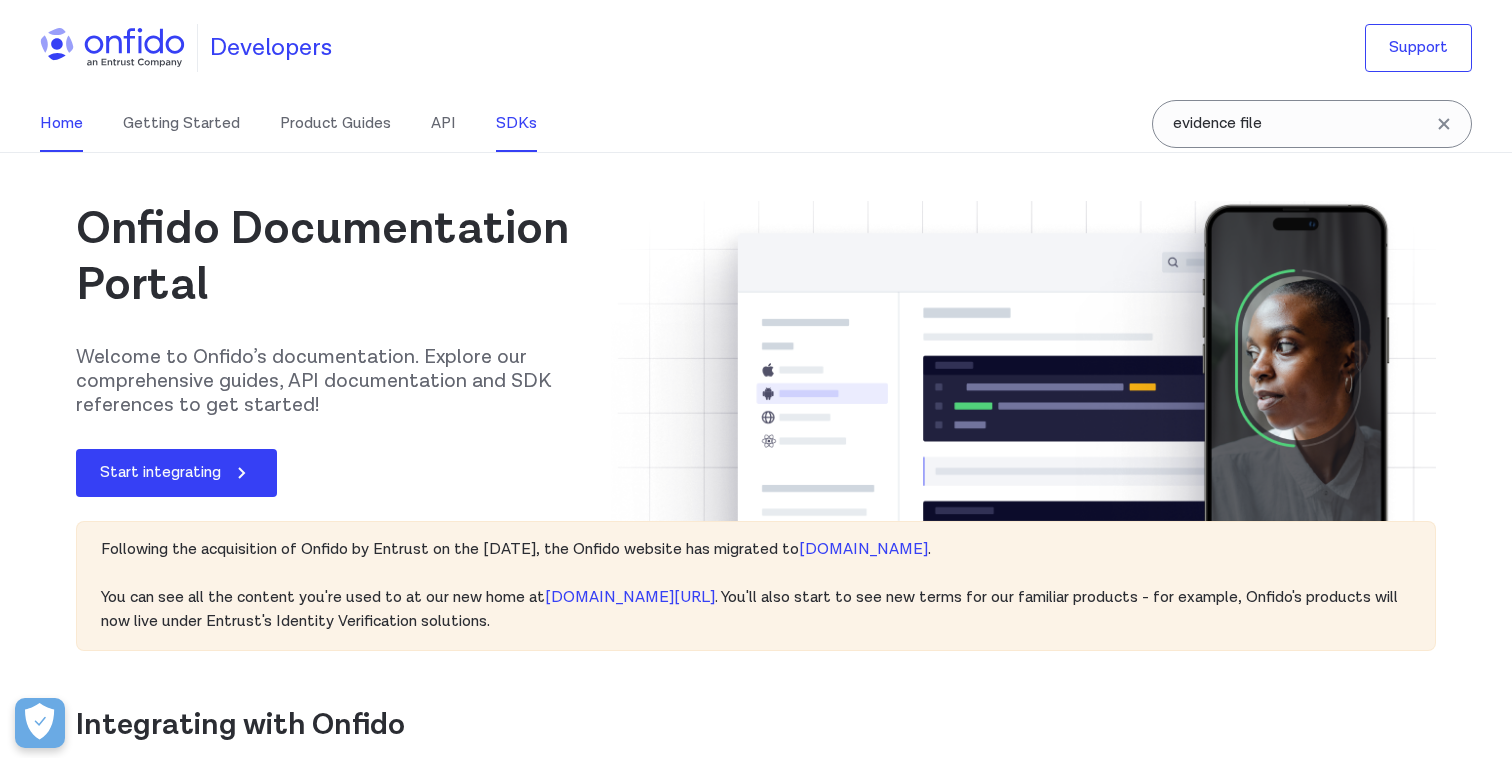 click on "SDKs" at bounding box center [516, 124] 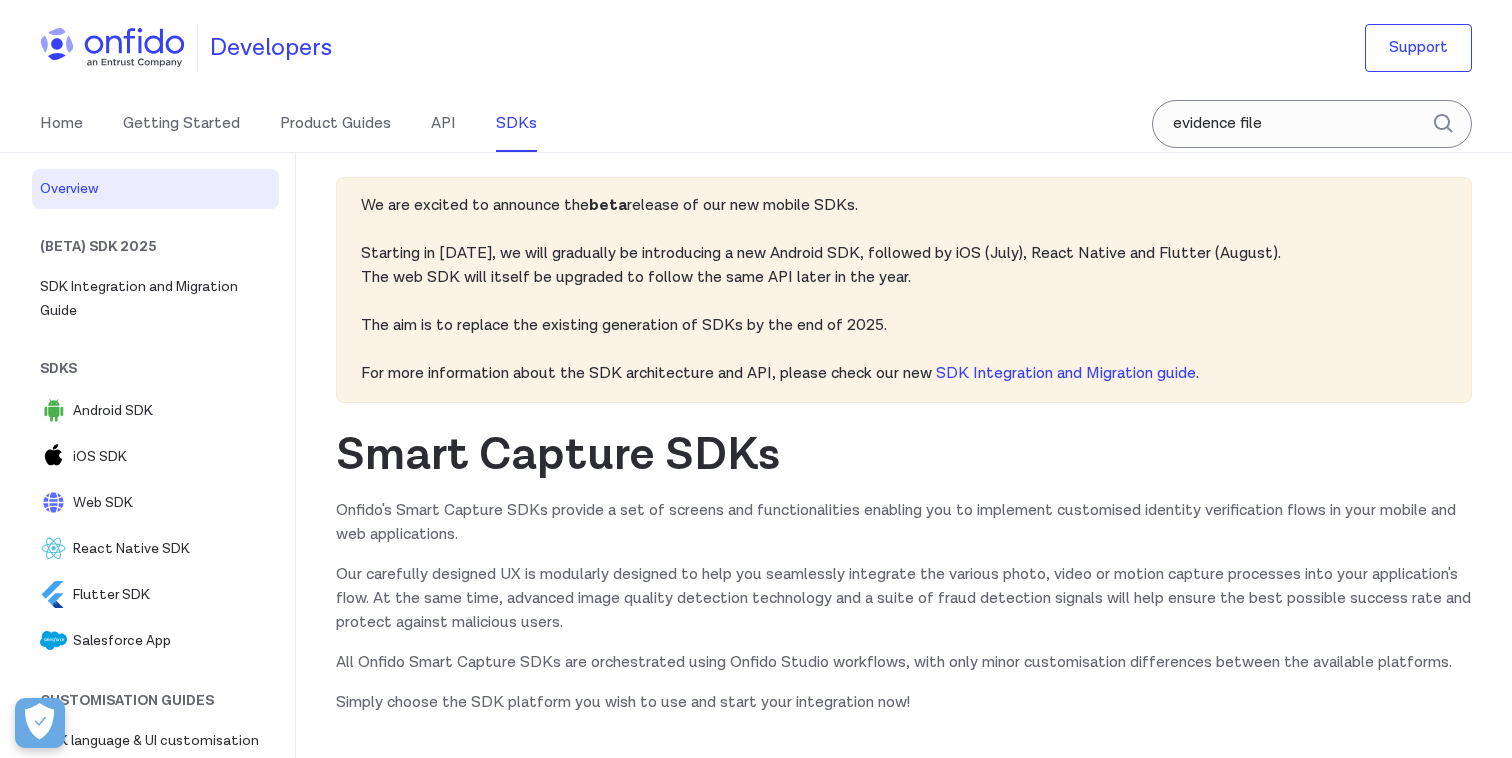 scroll, scrollTop: 0, scrollLeft: 0, axis: both 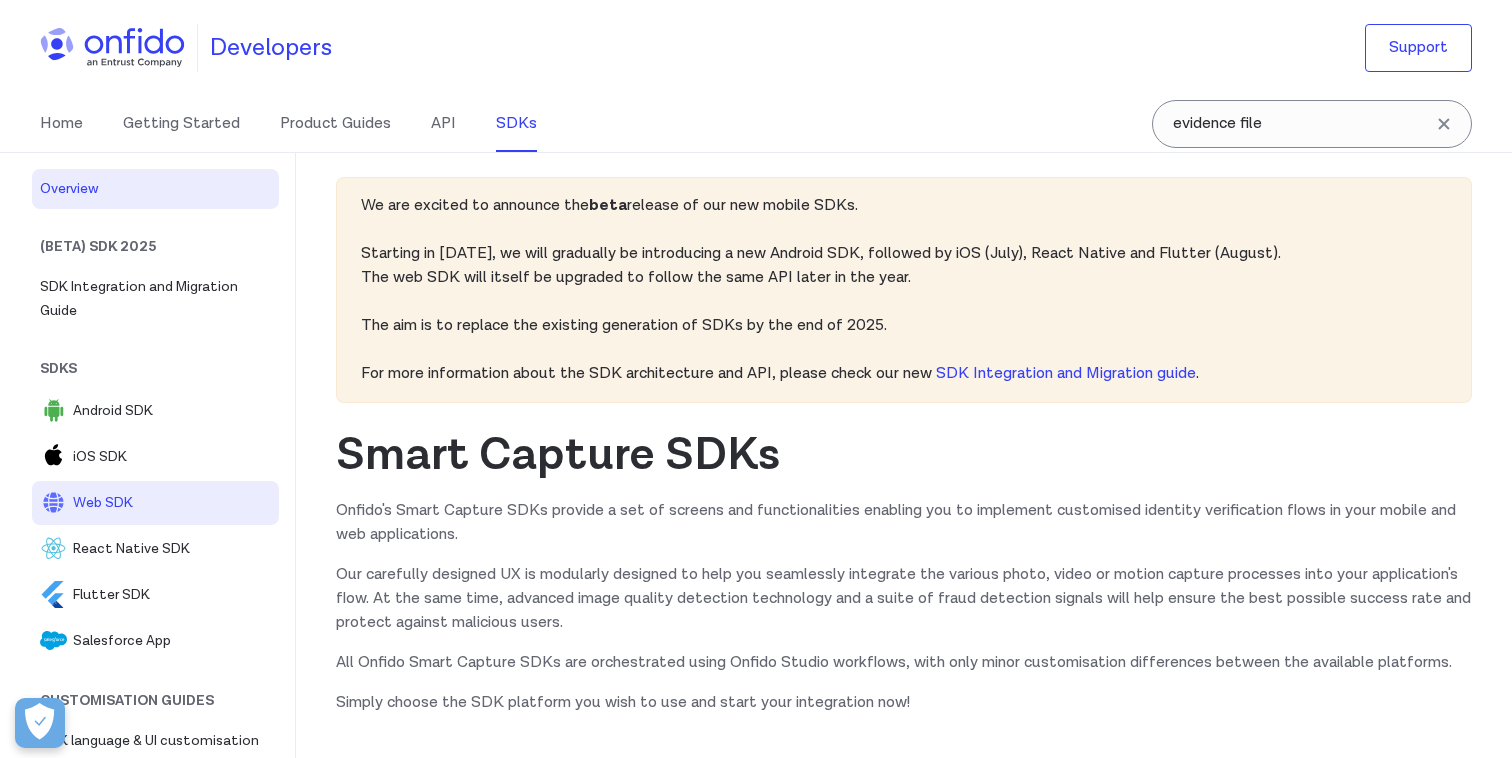 click on "Web SDK" at bounding box center [172, 503] 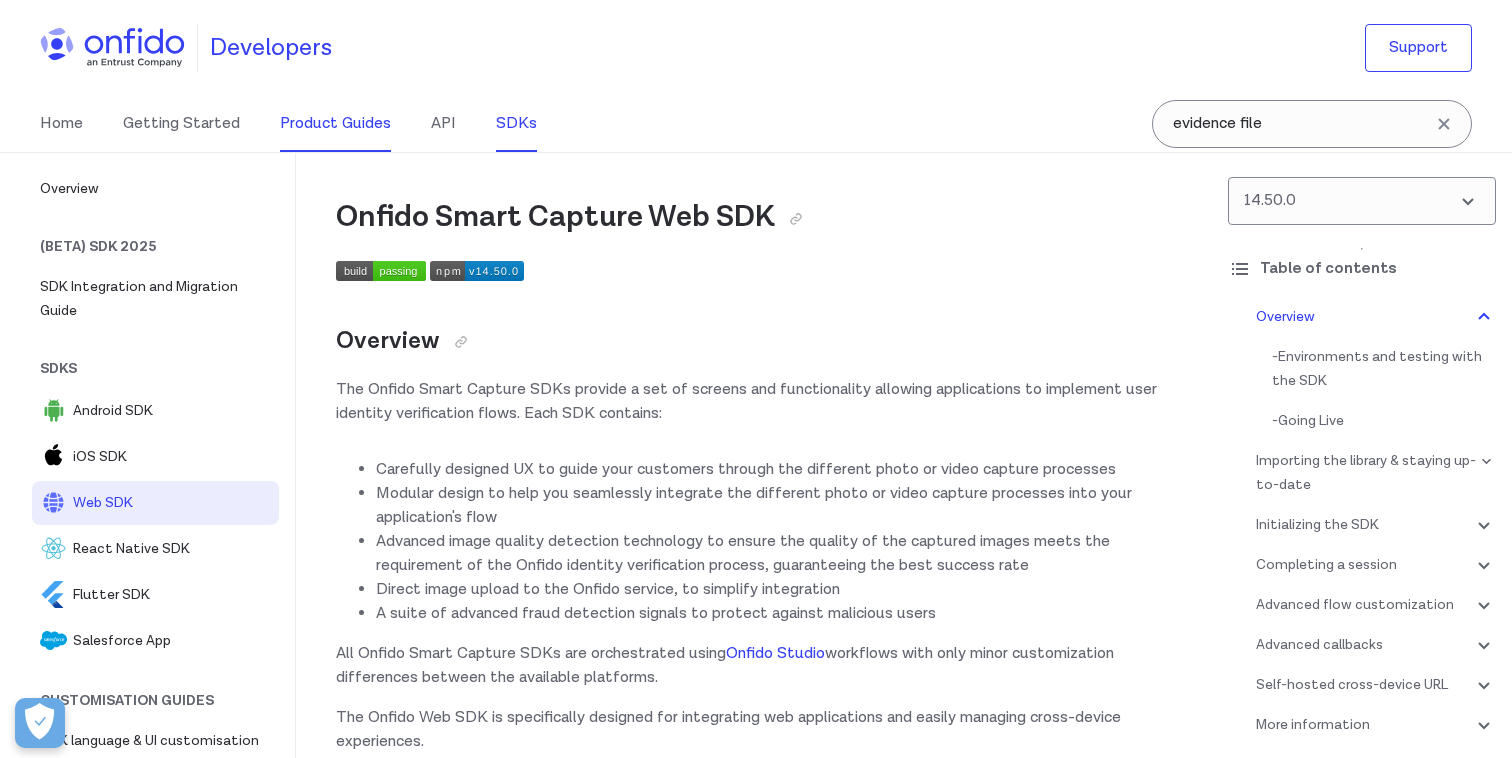 click on "Product Guides" at bounding box center (335, 124) 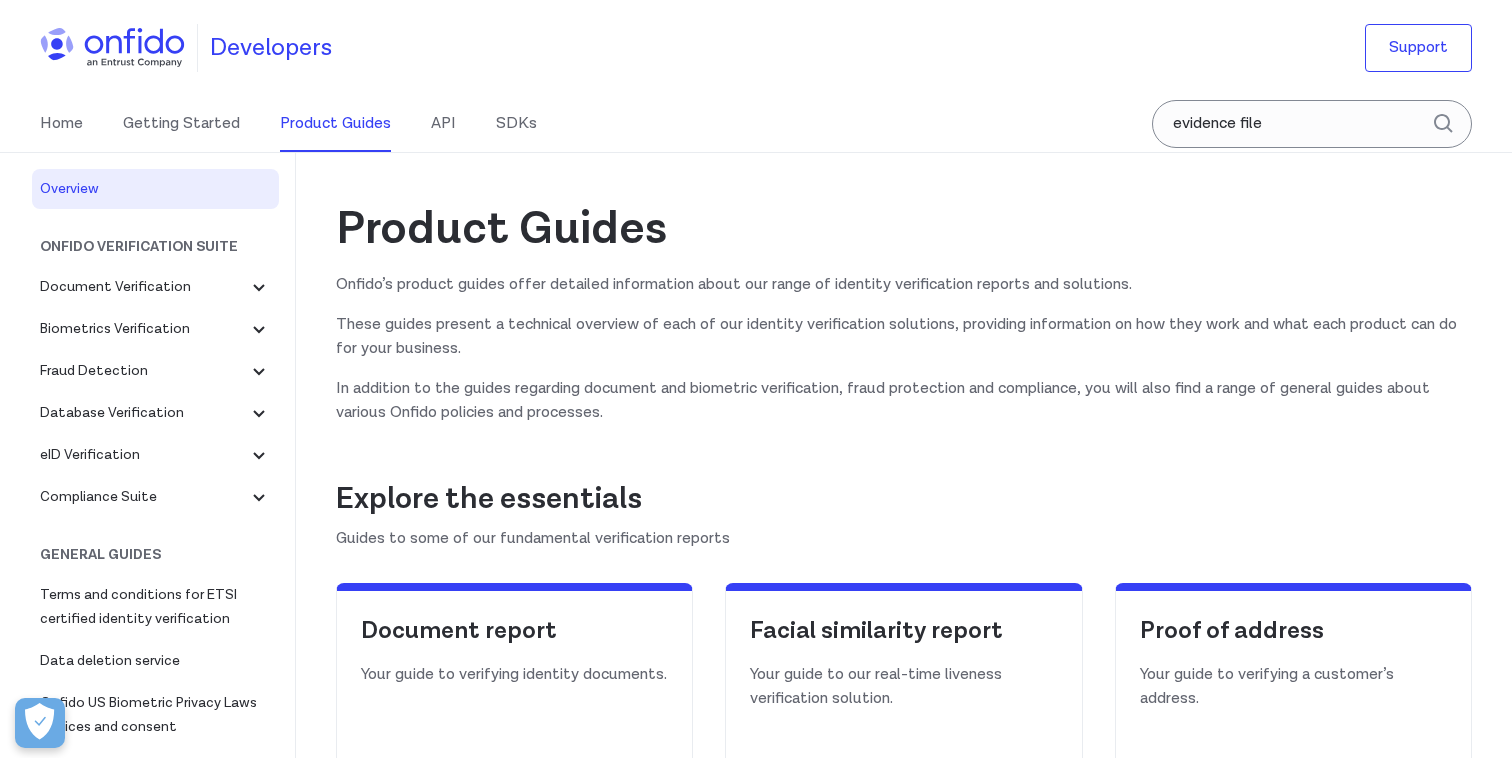 scroll, scrollTop: 0, scrollLeft: 0, axis: both 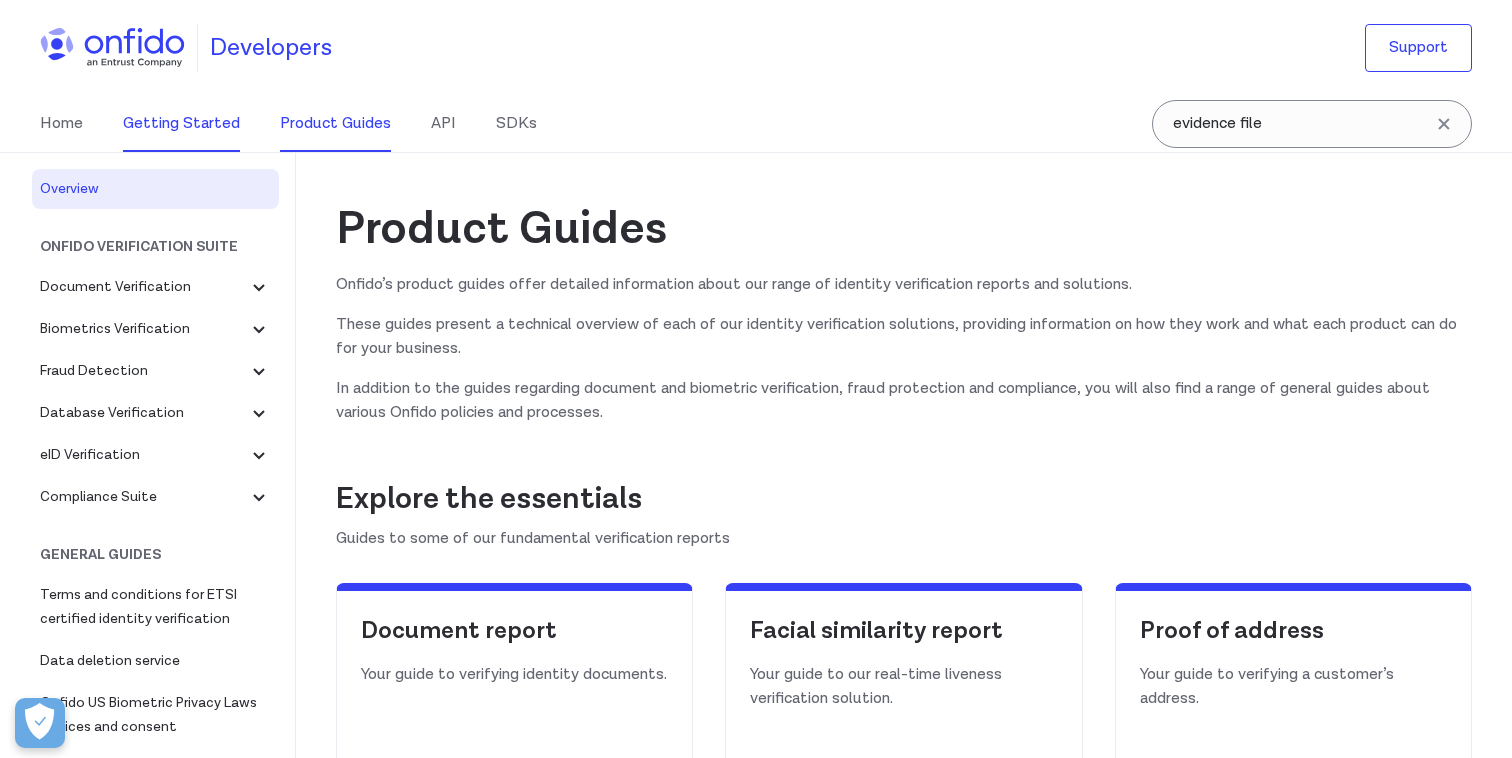 click on "Getting Started" at bounding box center [181, 124] 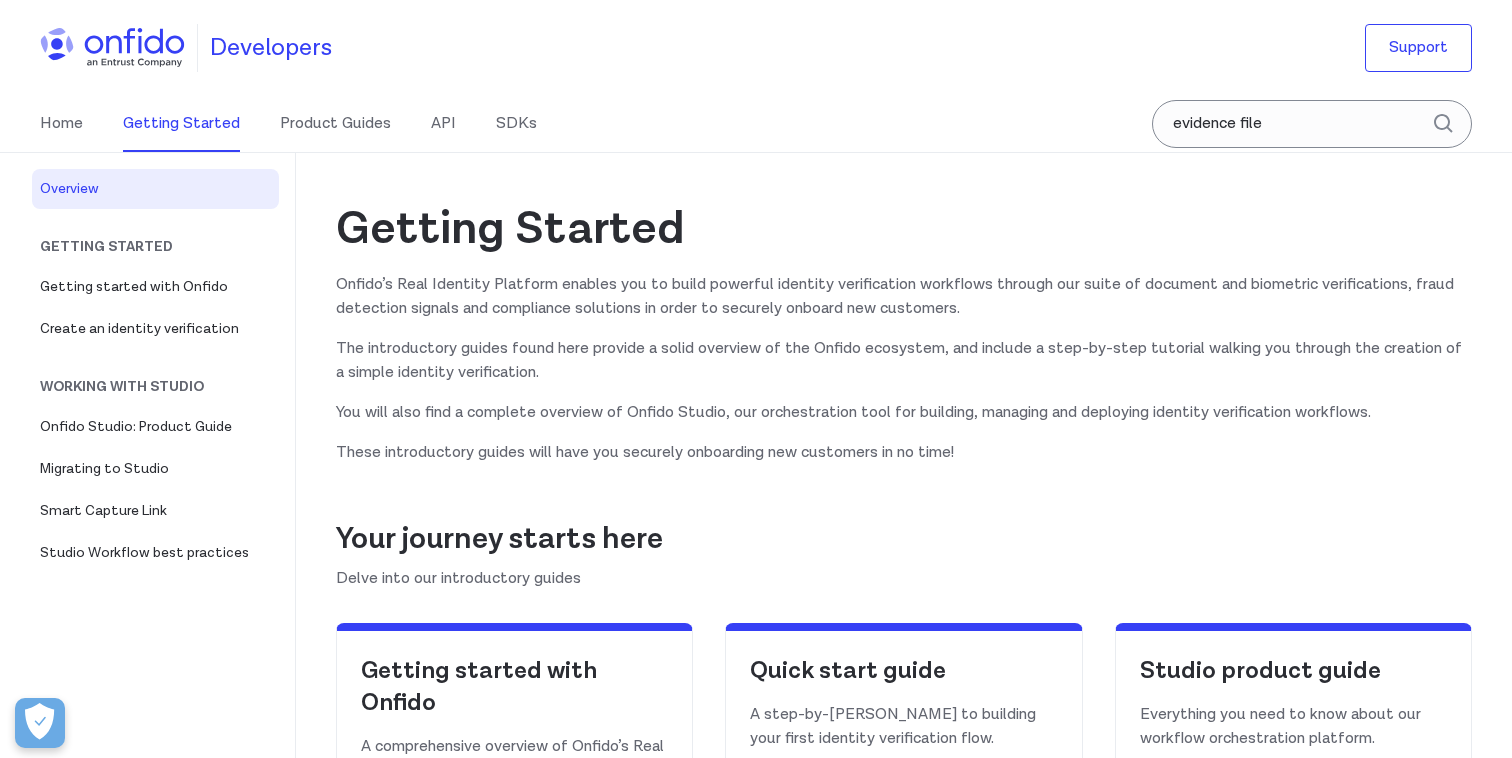 scroll, scrollTop: 0, scrollLeft: 0, axis: both 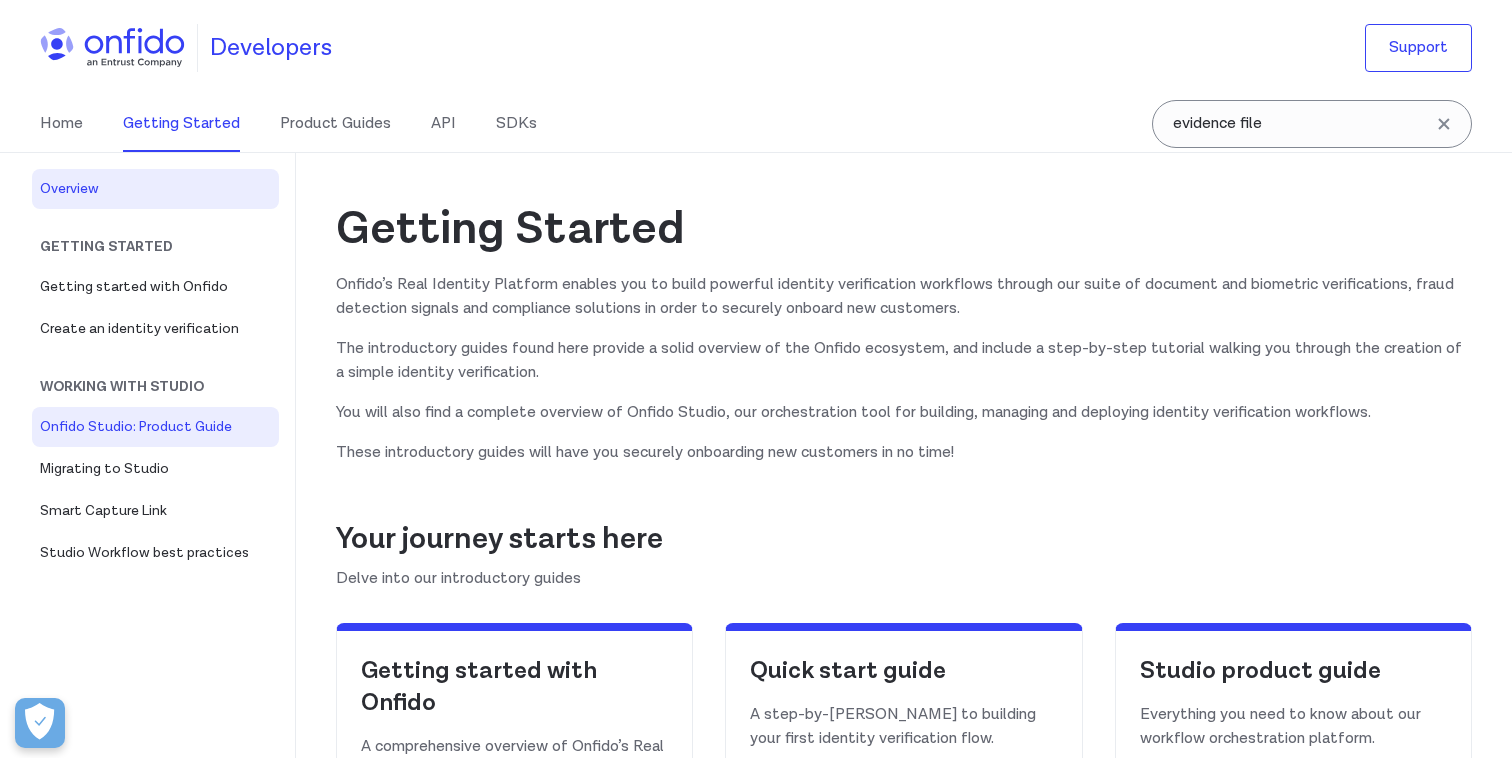 click on "Onfido Studio: Product Guide" at bounding box center [155, 427] 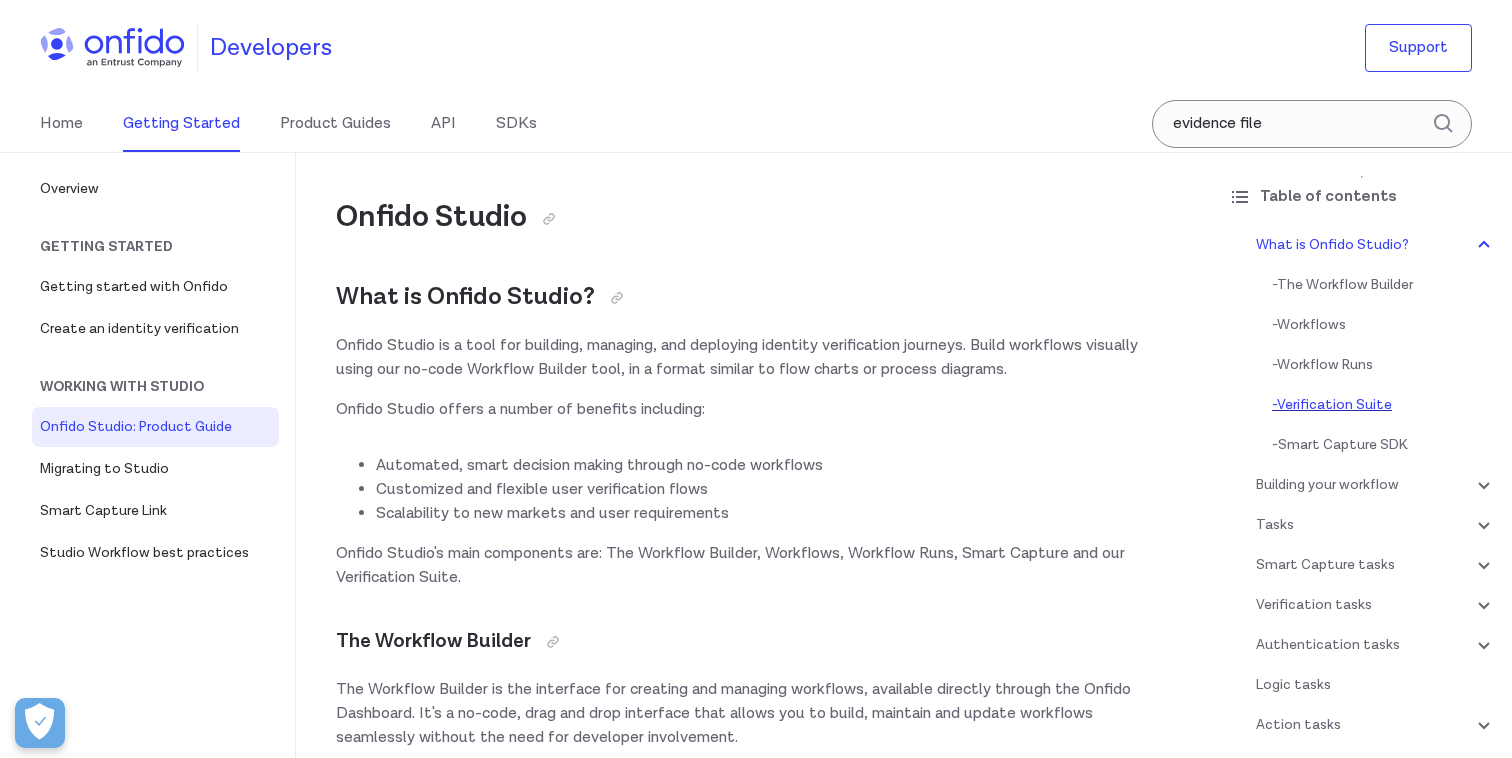 scroll, scrollTop: 130, scrollLeft: 0, axis: vertical 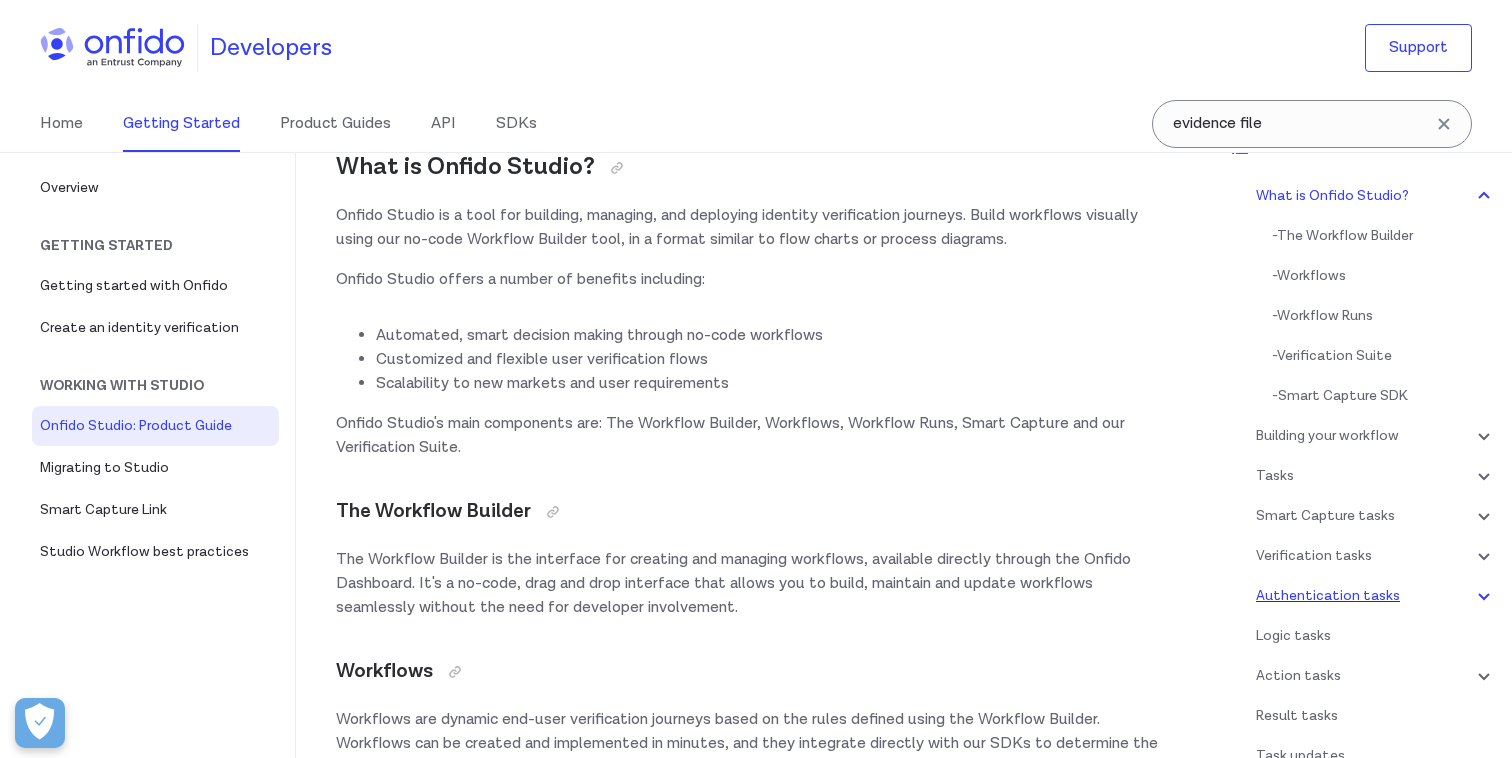 click on "Authentication tasks" at bounding box center (1376, 596) 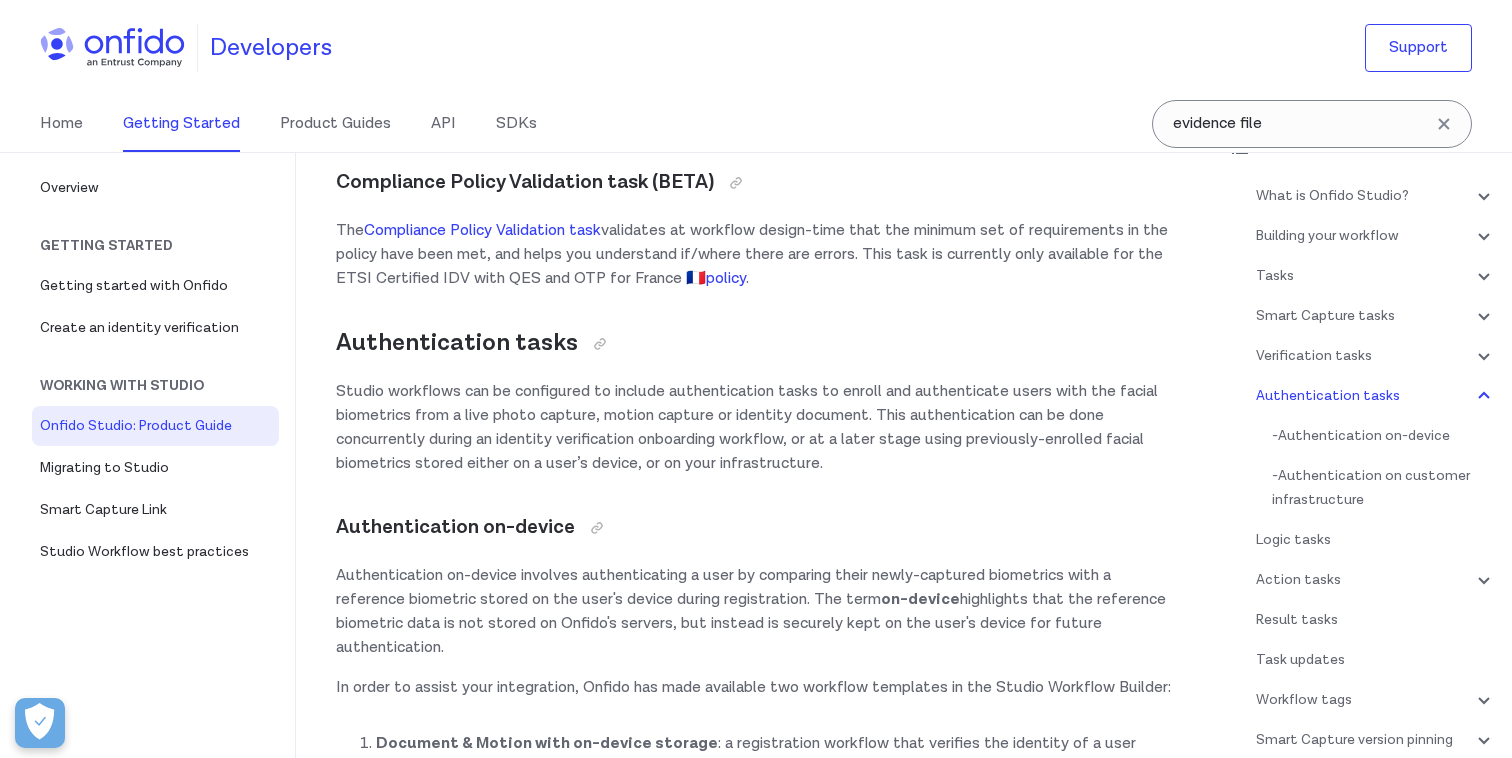 scroll, scrollTop: 18654, scrollLeft: 0, axis: vertical 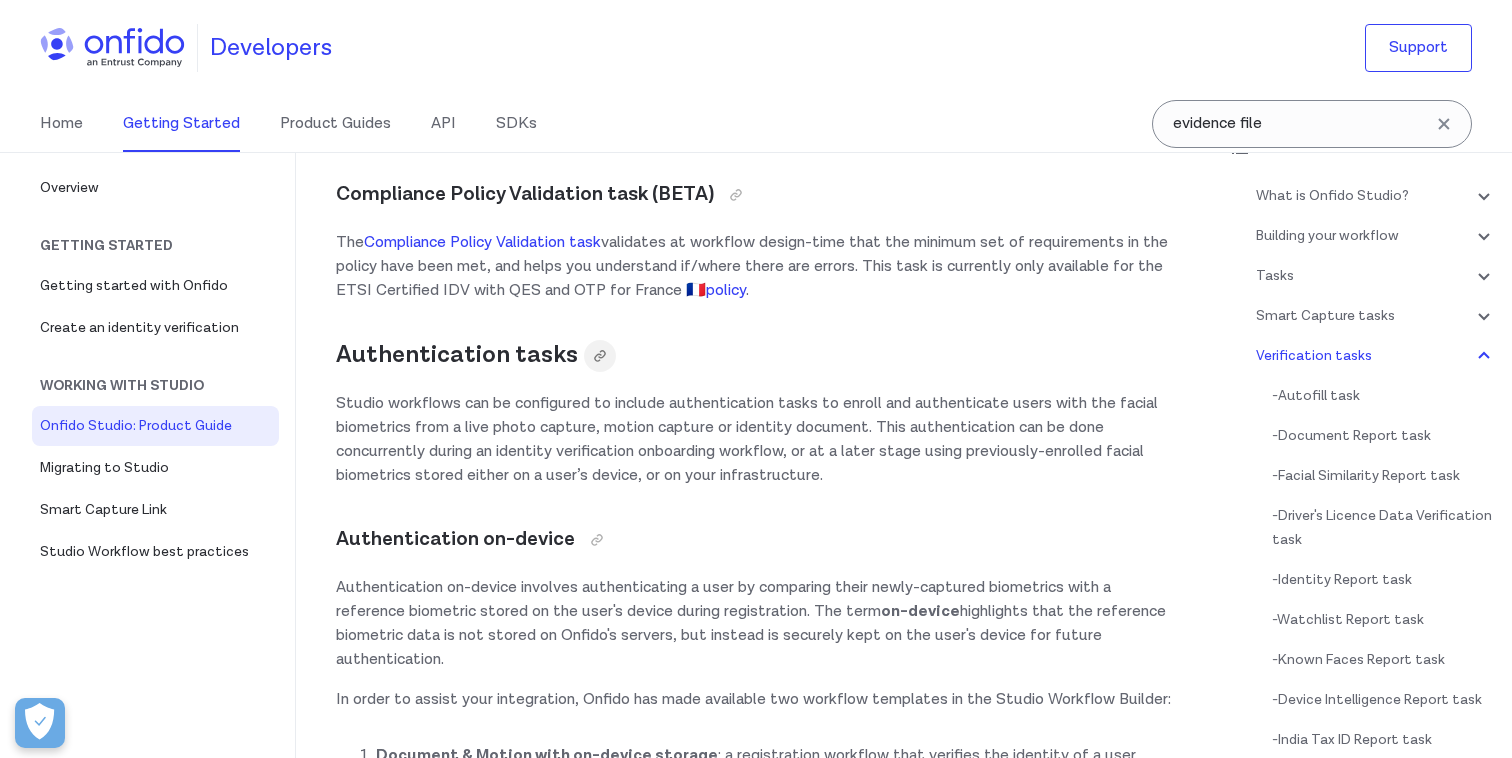 click at bounding box center [600, 356] 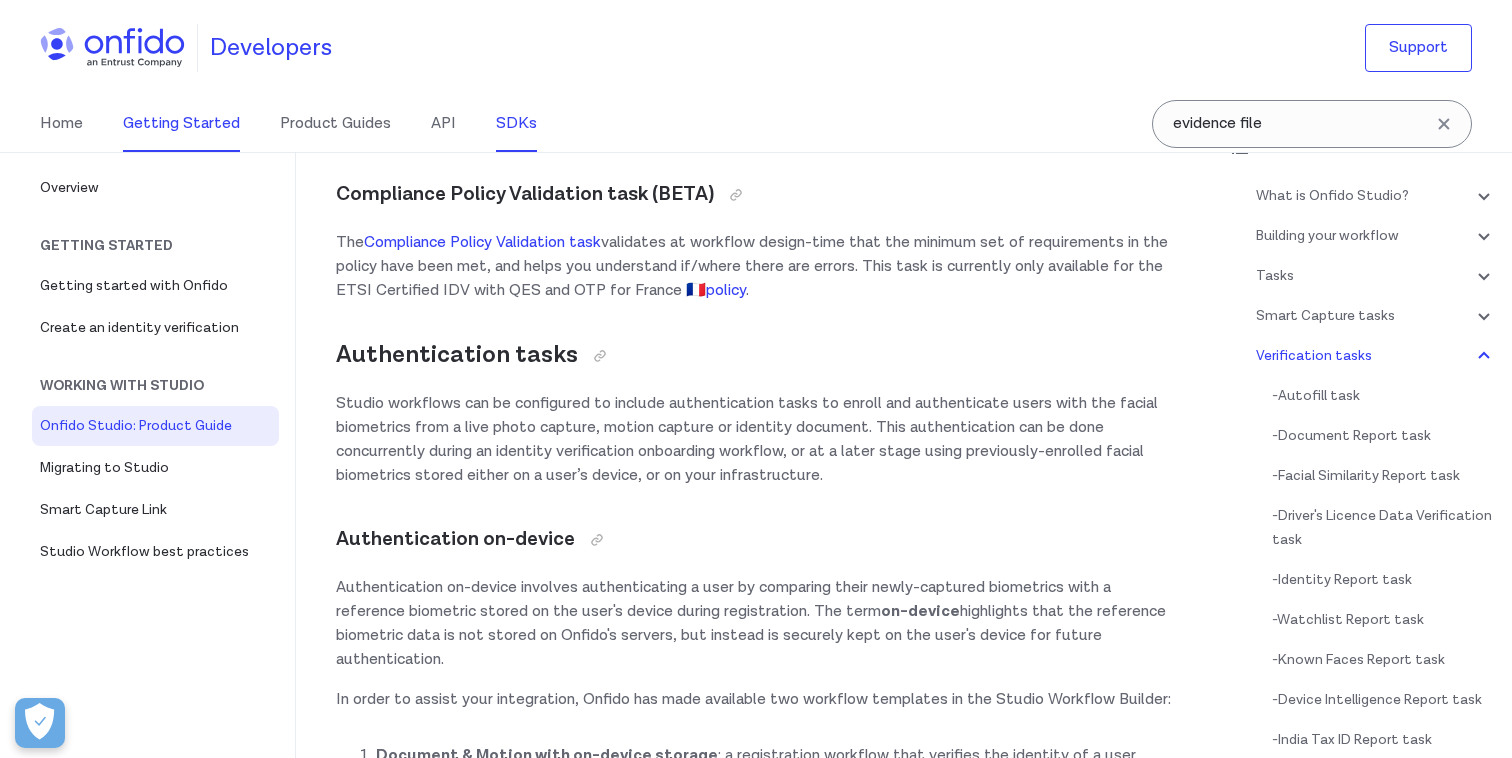 click on "SDKs" at bounding box center [516, 124] 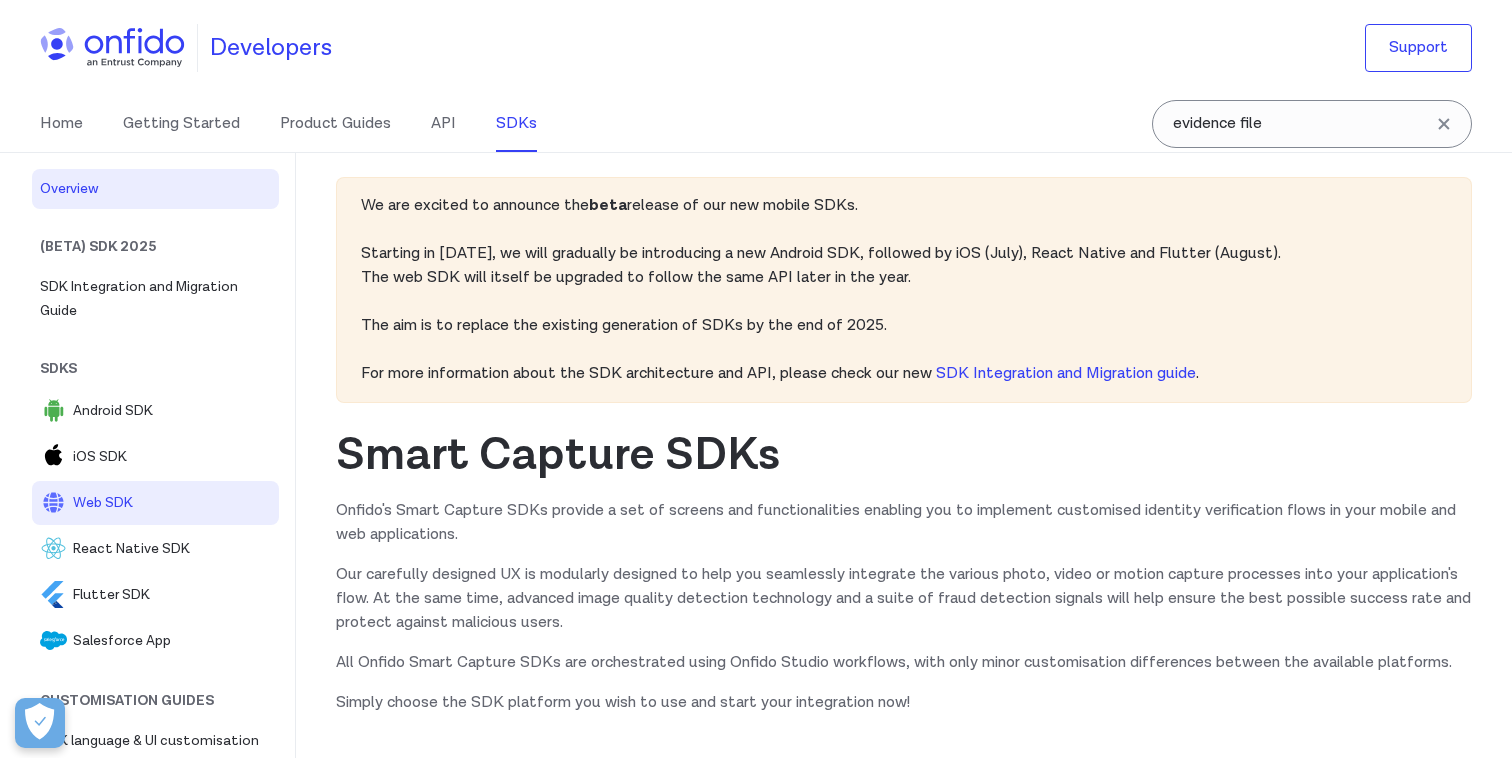click on "Web SDK" at bounding box center (155, 503) 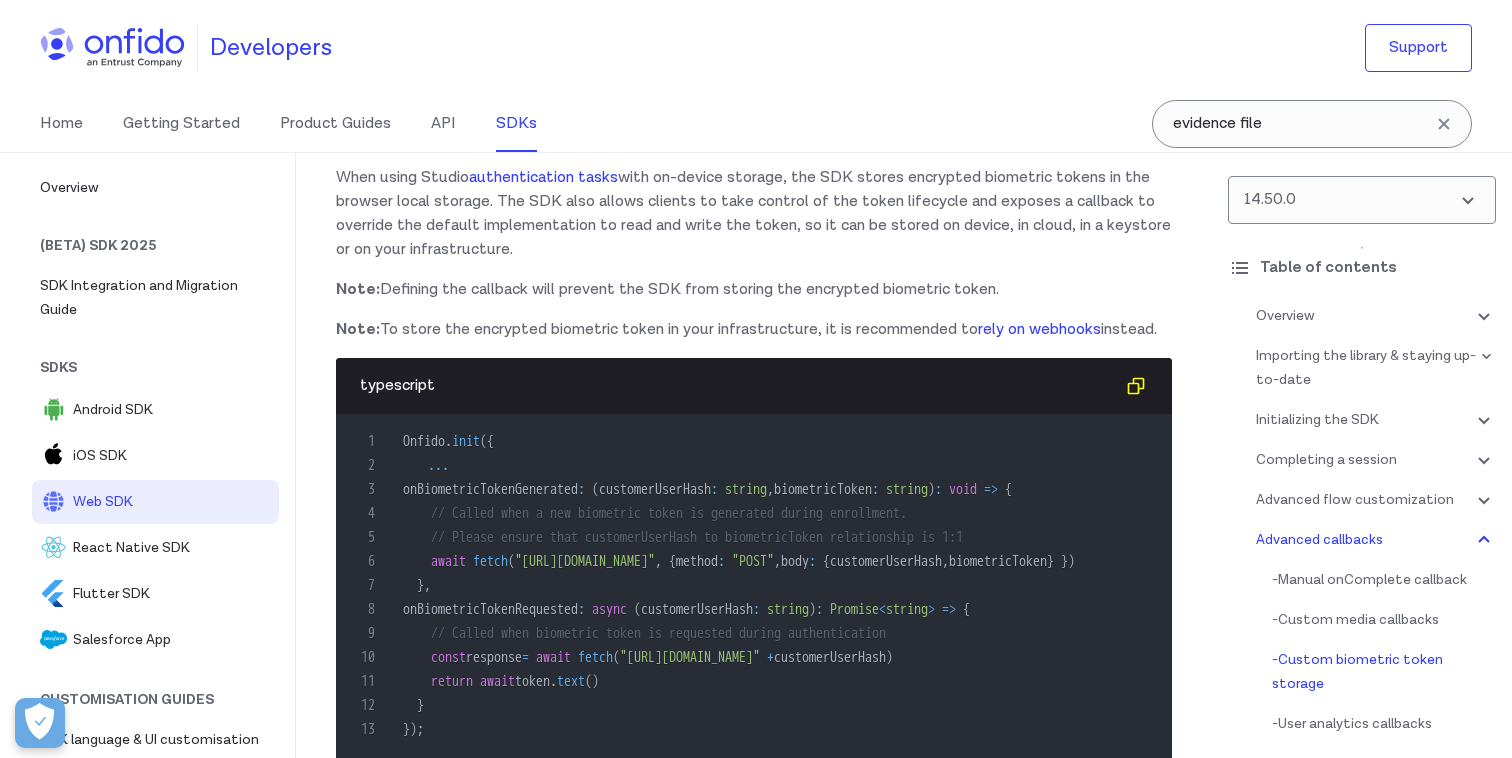 scroll, scrollTop: 45697, scrollLeft: 0, axis: vertical 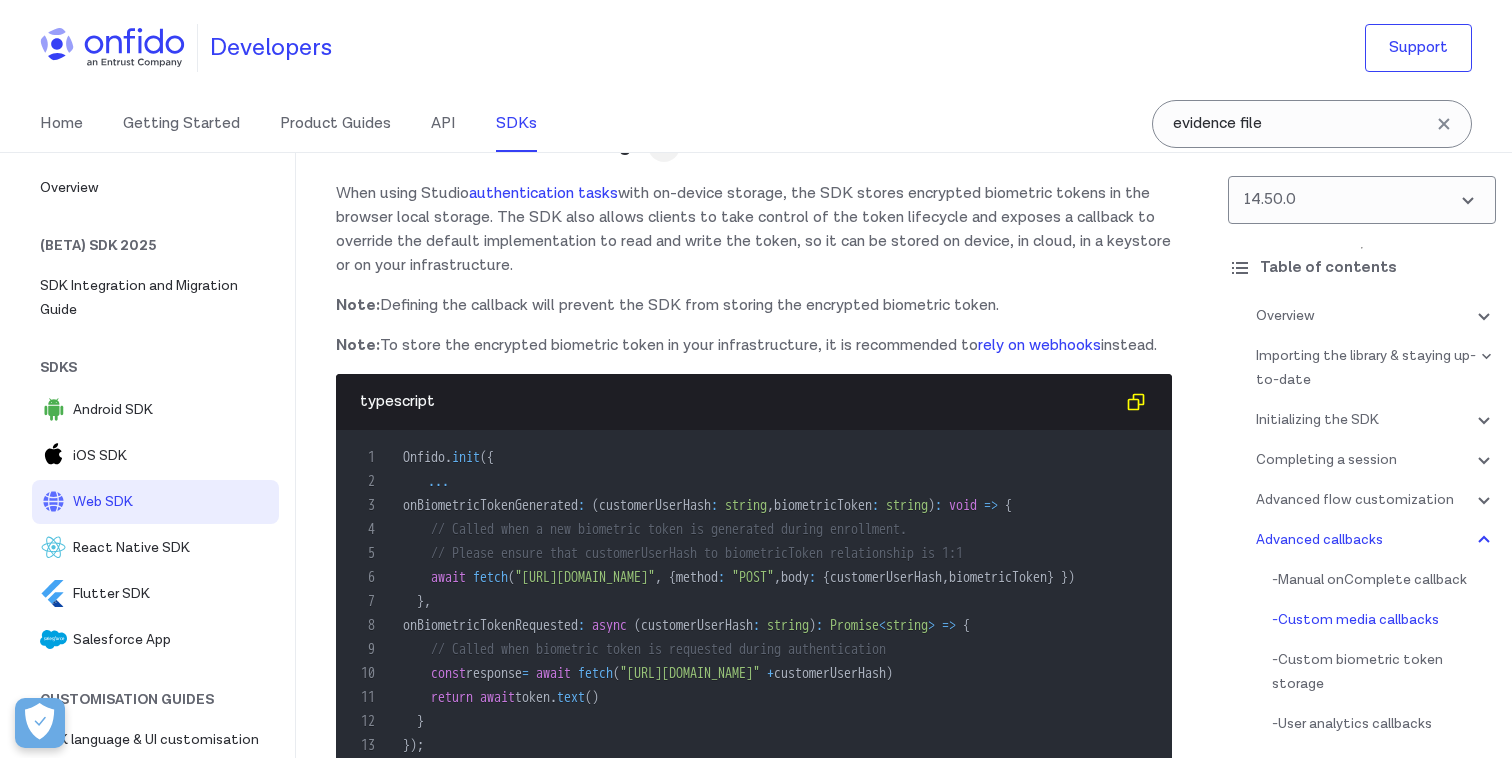 click at bounding box center [664, 146] 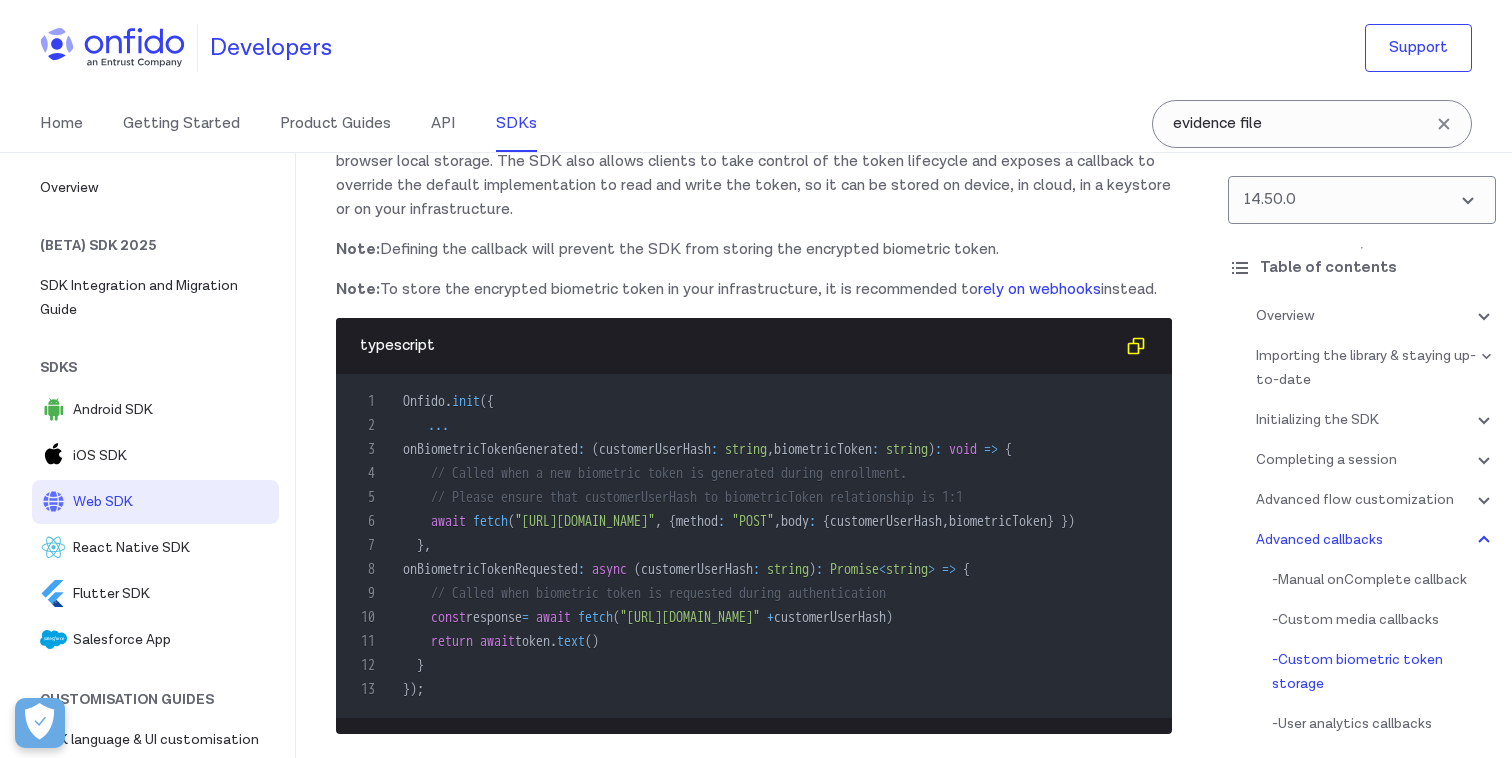 scroll, scrollTop: 45751, scrollLeft: 0, axis: vertical 